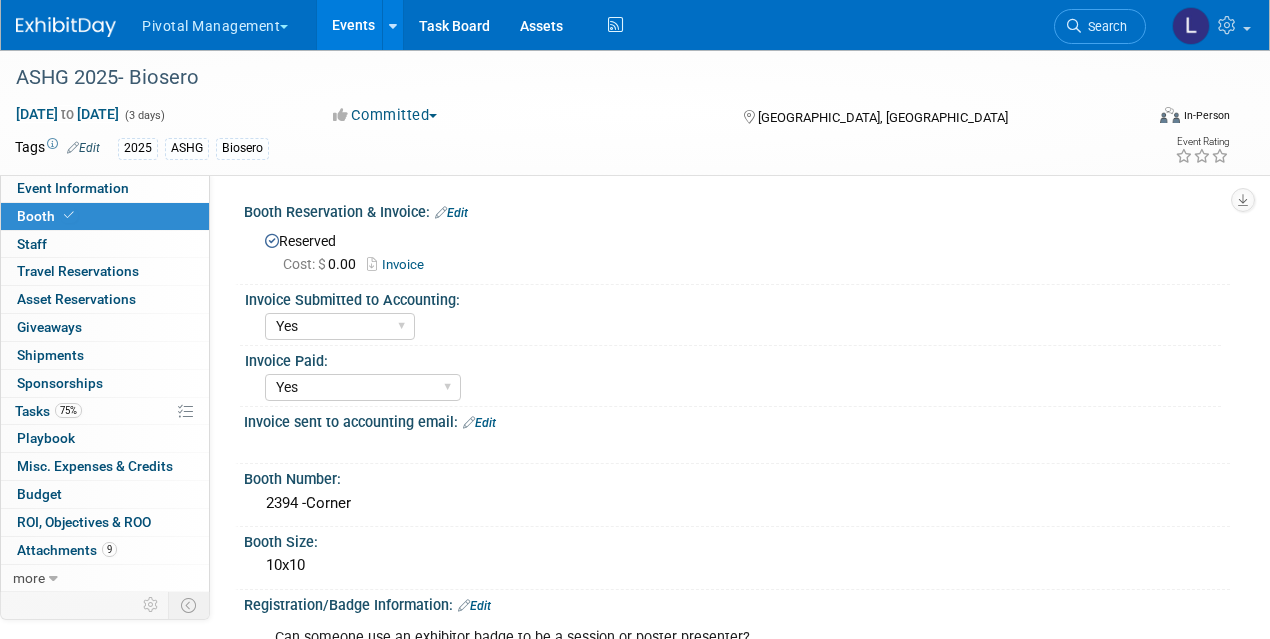 select on "Yes" 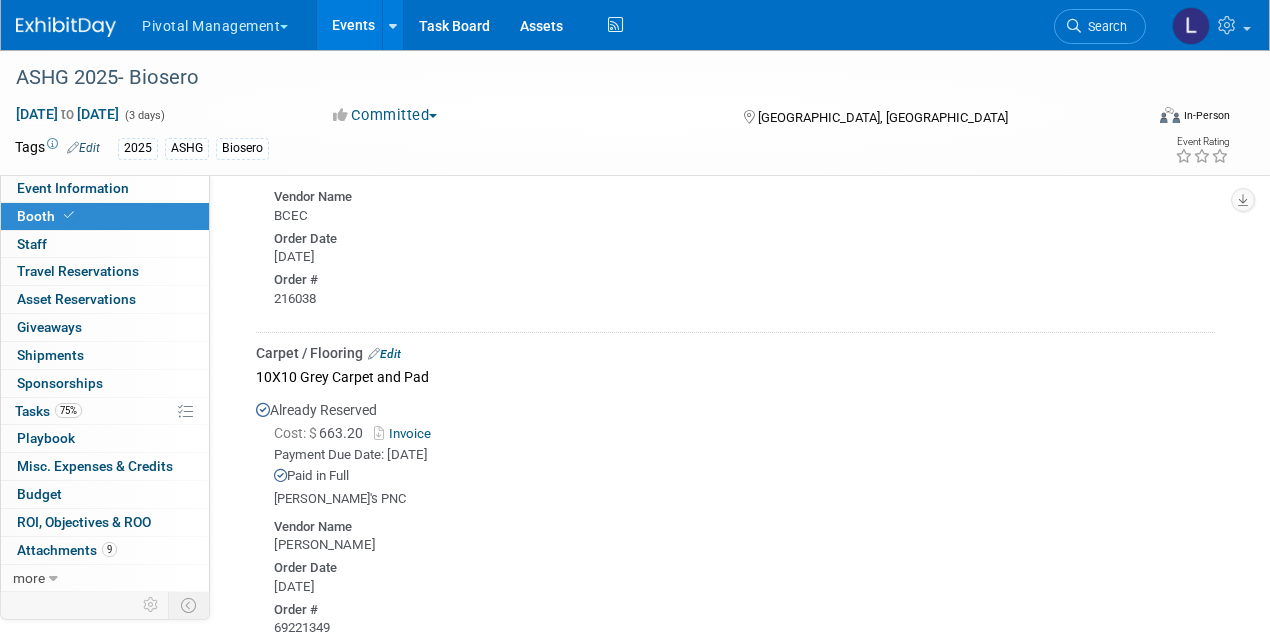 scroll, scrollTop: 0, scrollLeft: 0, axis: both 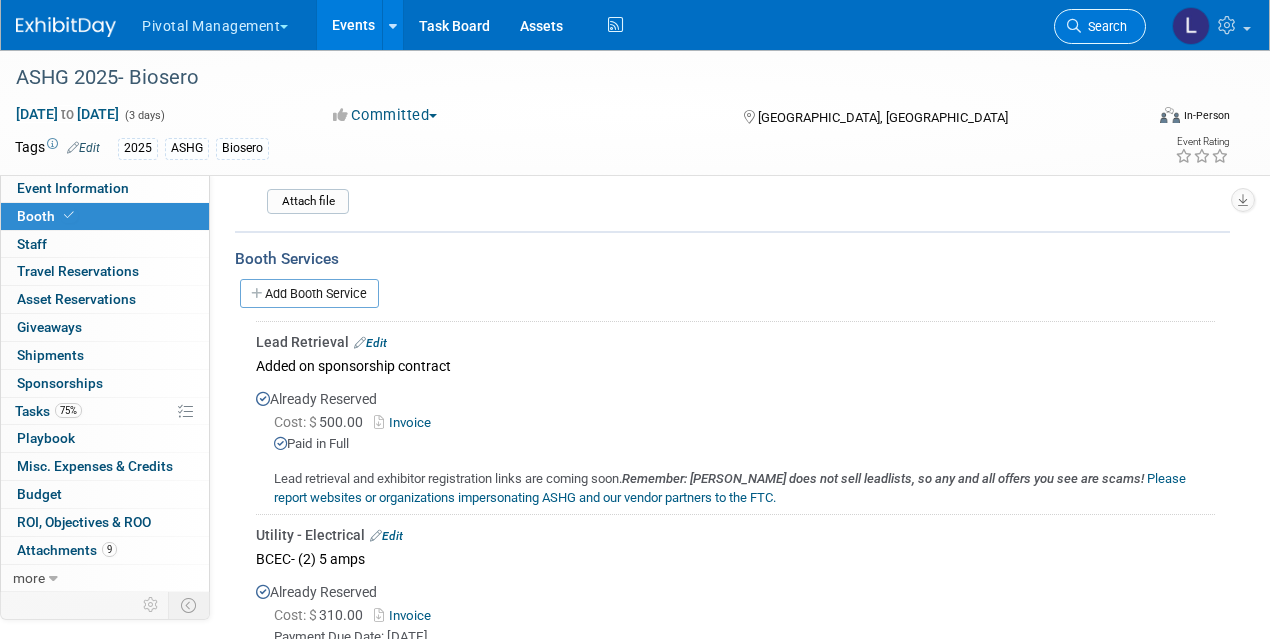 click on "Search" at bounding box center (1104, 26) 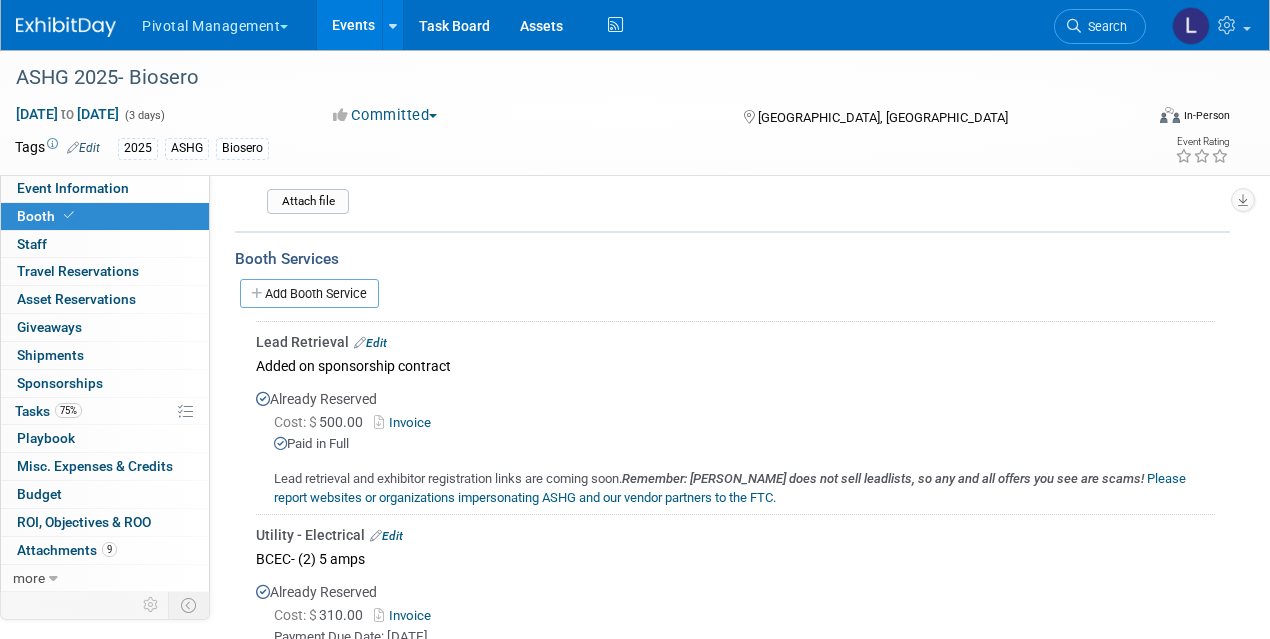 scroll, scrollTop: 0, scrollLeft: 0, axis: both 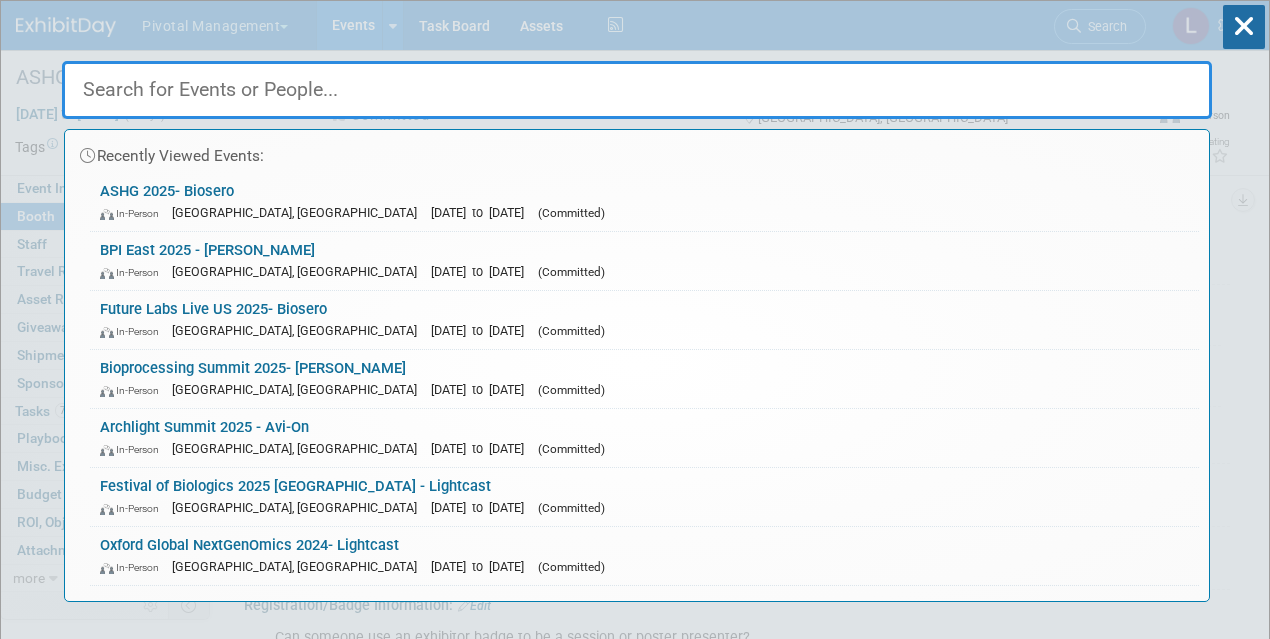 click at bounding box center [637, 90] 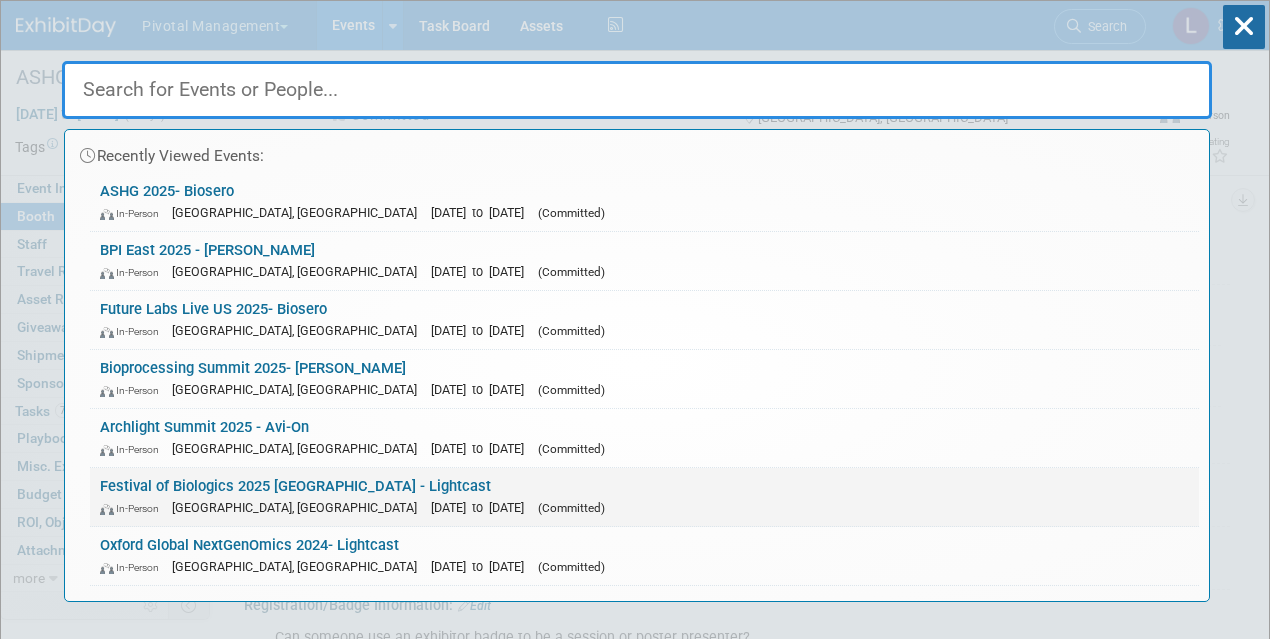 click on "Festival of Biologics 2025 Basel - Lightcast
In-Person
Basel, Switzerland
Sep 30, 2025  to  Oct 2, 2025
(Committed)" at bounding box center [644, 497] 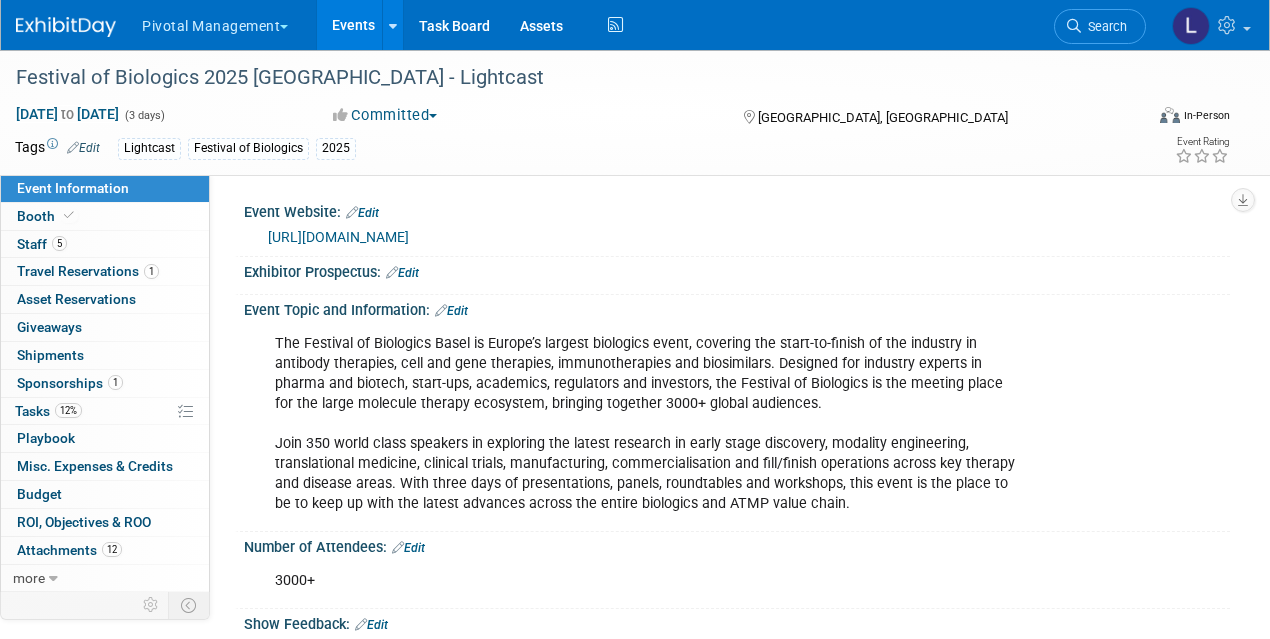 scroll, scrollTop: 0, scrollLeft: 0, axis: both 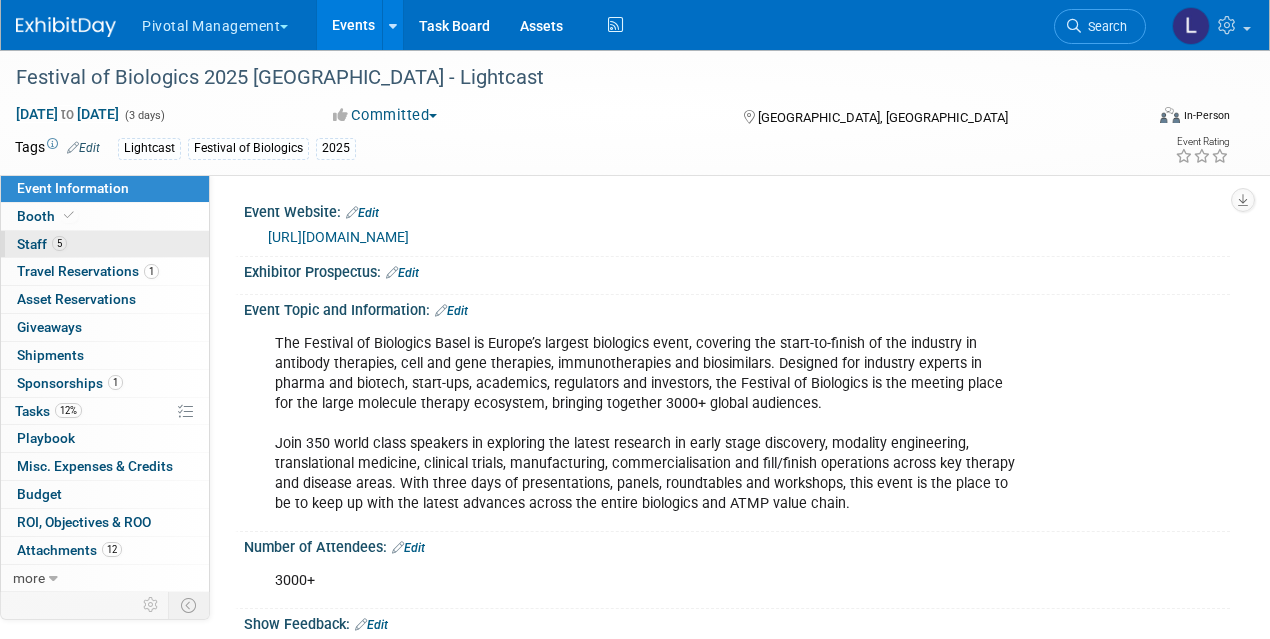 click on "Staff 5" at bounding box center [42, 244] 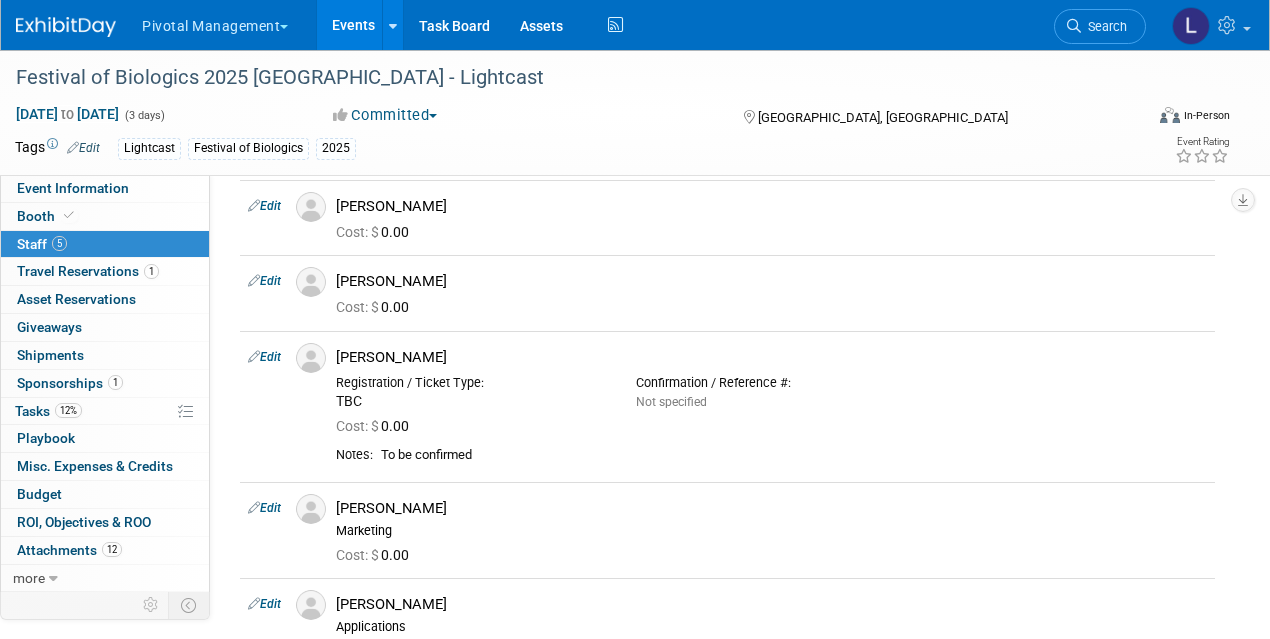 scroll, scrollTop: 85, scrollLeft: 0, axis: vertical 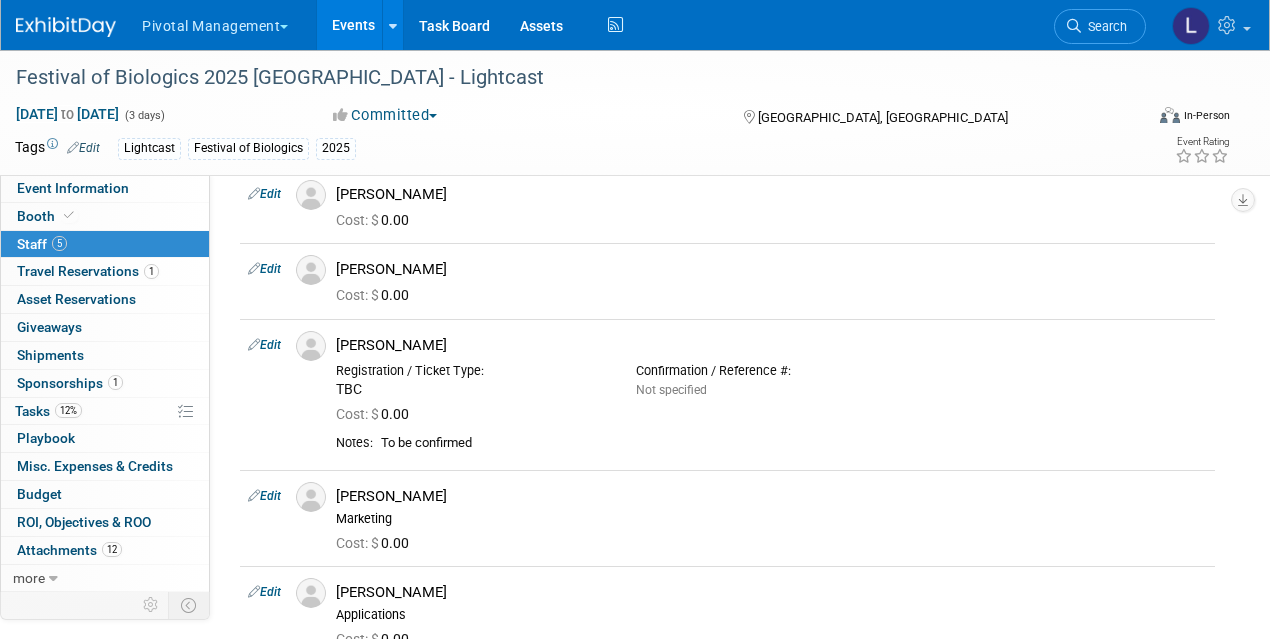 click on "Pivotal Management
Choose Workspace:
Pivotal Management
Watchmaker Genomics
Events
Add Event
Bulk Upload Events
Shareable Event Boards
Recently Viewed Events:
Festival of Biologics 2025 Basel - Lightcast
Basel, Switzerland
Sep 30, 2025  to  Oct 2, 2025
PEGS Europe 2025 - Lightcast (booked), Elegen (considering)
Lisboa, Portugal
Nov 11, 2025  to  Nov 13, 2025
ASHG 2025- Biosero
Boston, MA
Oct 15, 2025  to  Oct 17, 2025
Task Board
Assets
Activity Feed
My Account
My Profile & Preferences
Sync to External Calendar...
Team Workspace
Users and Permissions
Workspace Settings
Metrics & Analytics
Budgeting, ROI & ROO
Annual Budgets (all events)
Refer & Earn" at bounding box center (635, 232) 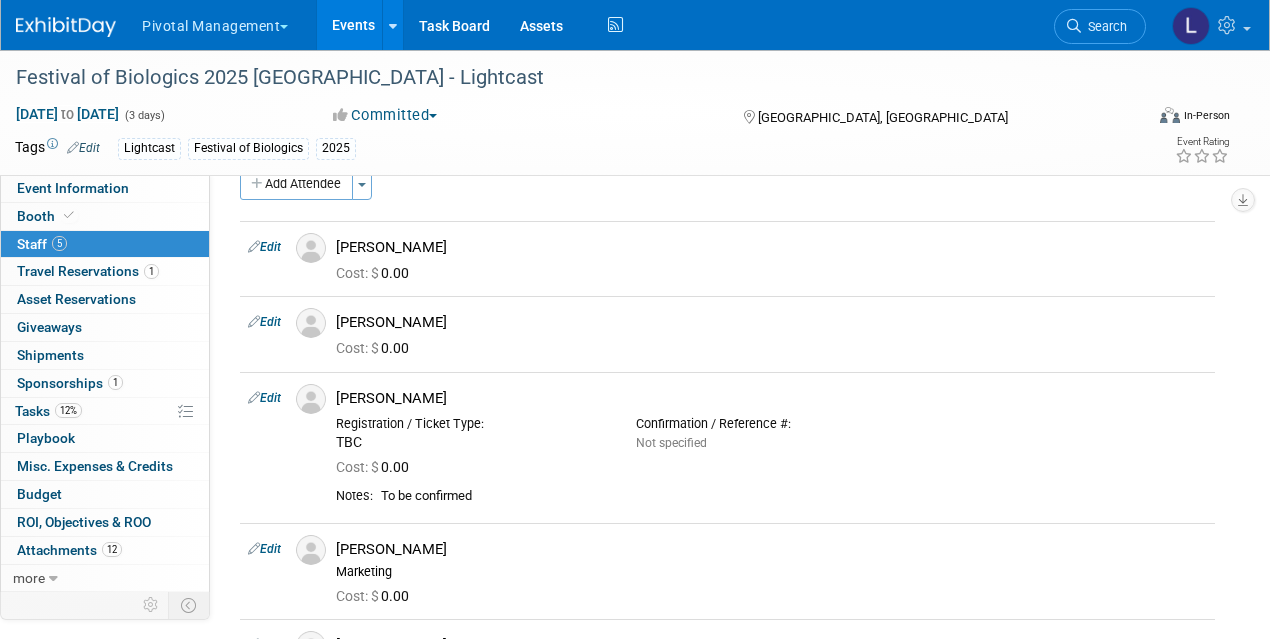 scroll, scrollTop: 36, scrollLeft: 0, axis: vertical 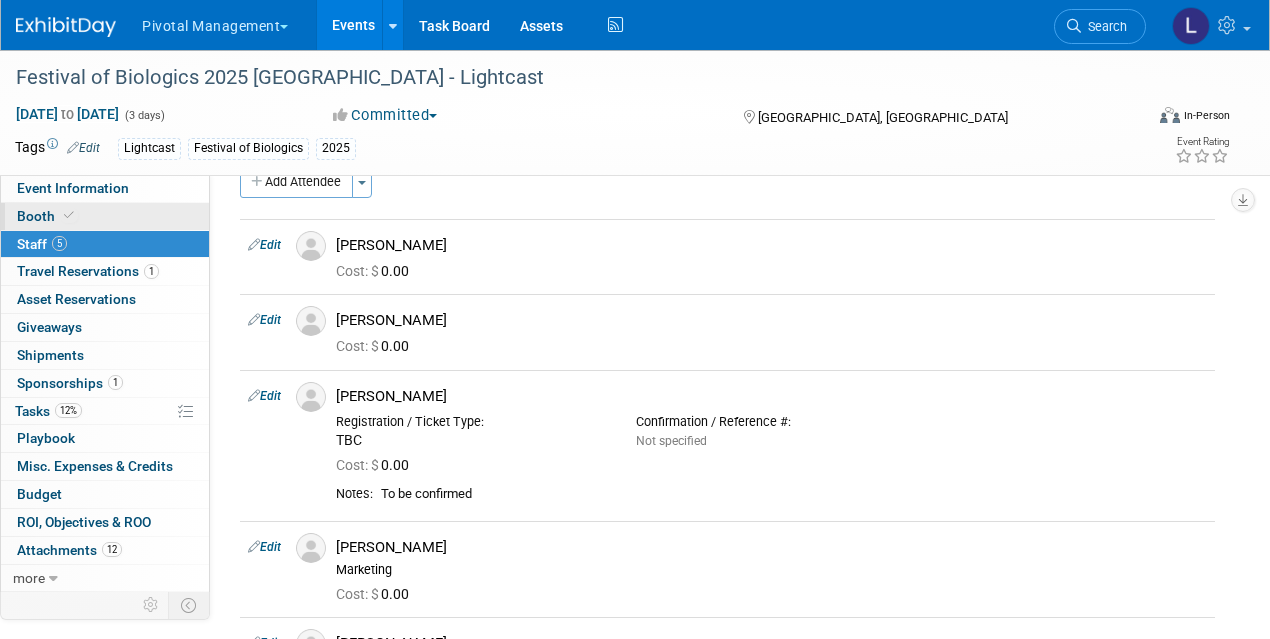 click on "Booth" at bounding box center [47, 216] 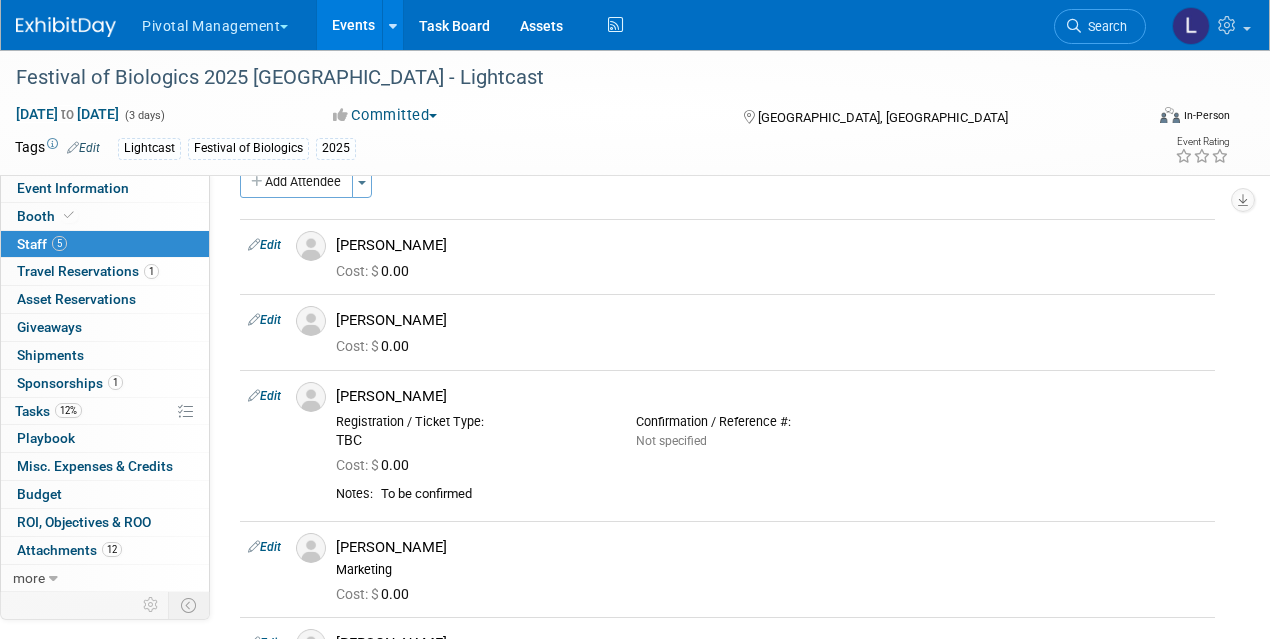 scroll, scrollTop: 0, scrollLeft: 0, axis: both 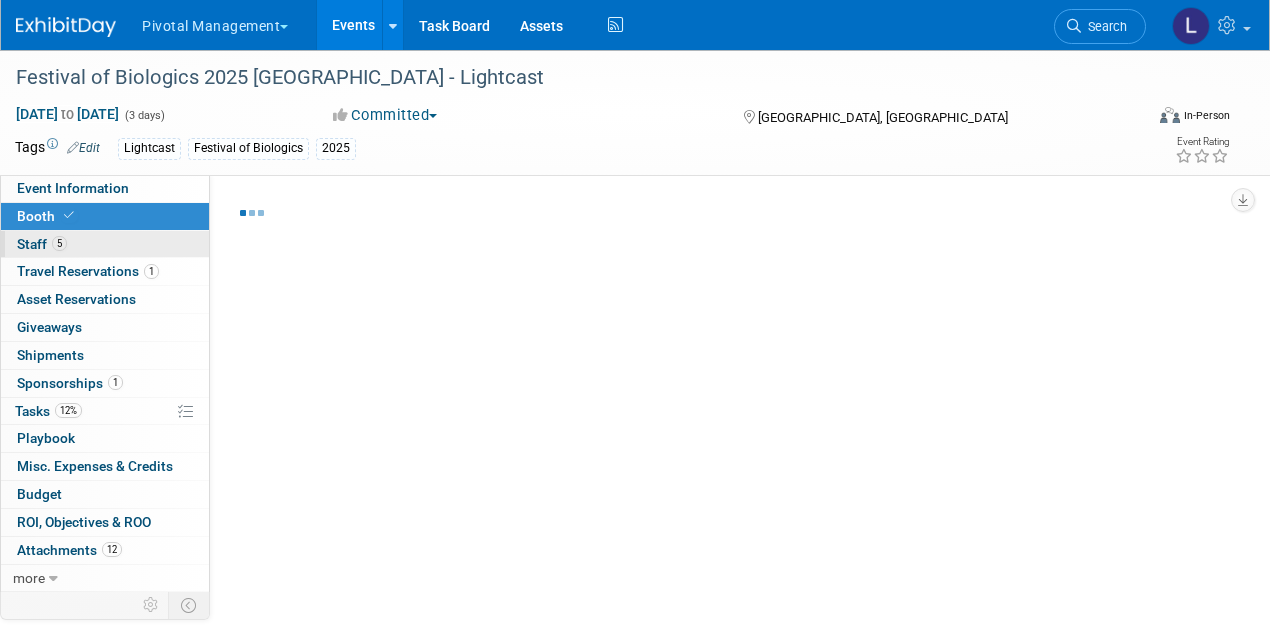 click on "Staff 5" at bounding box center (42, 244) 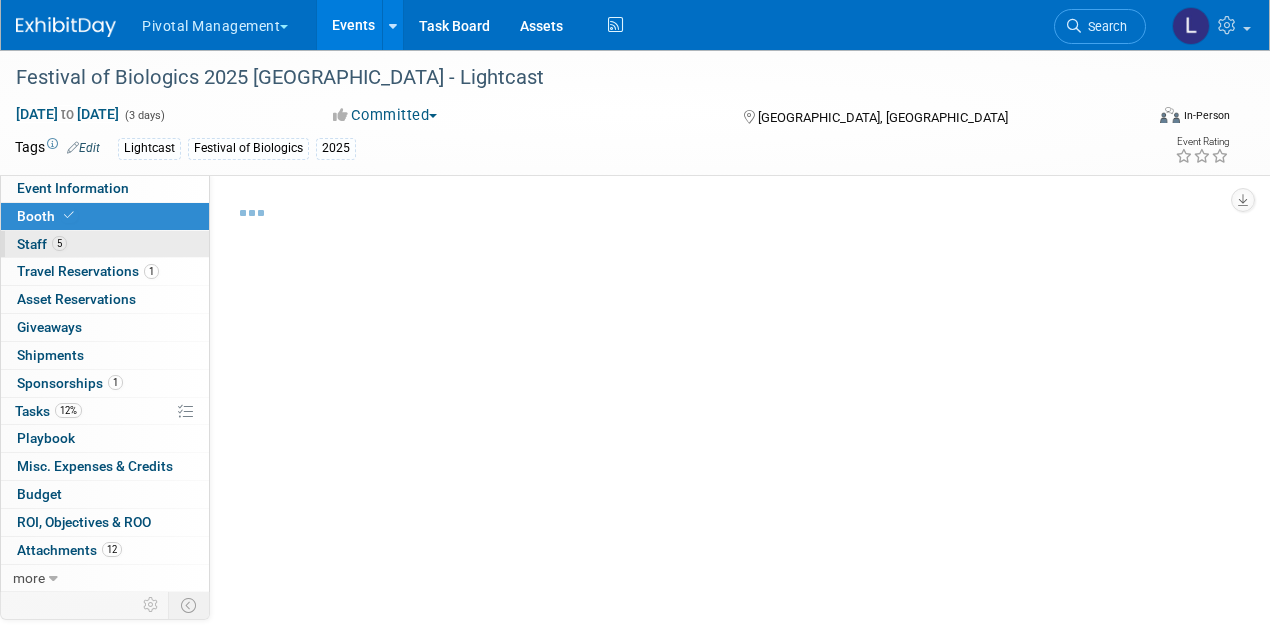 select on "Yes" 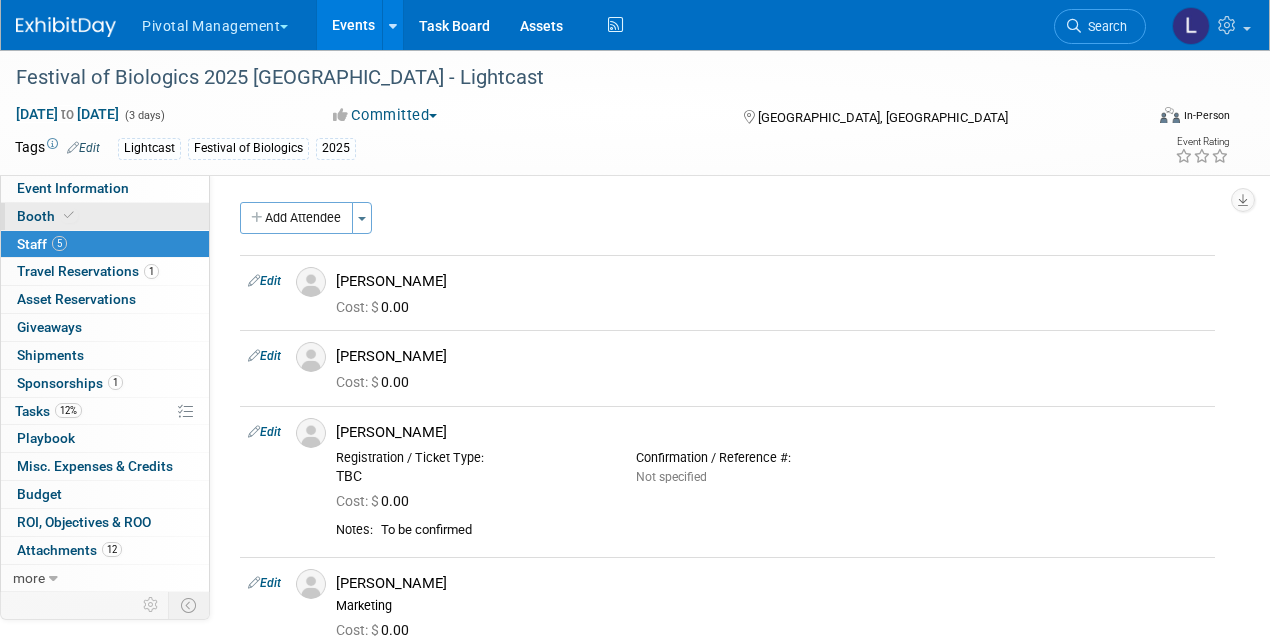 click on "Booth" at bounding box center (47, 216) 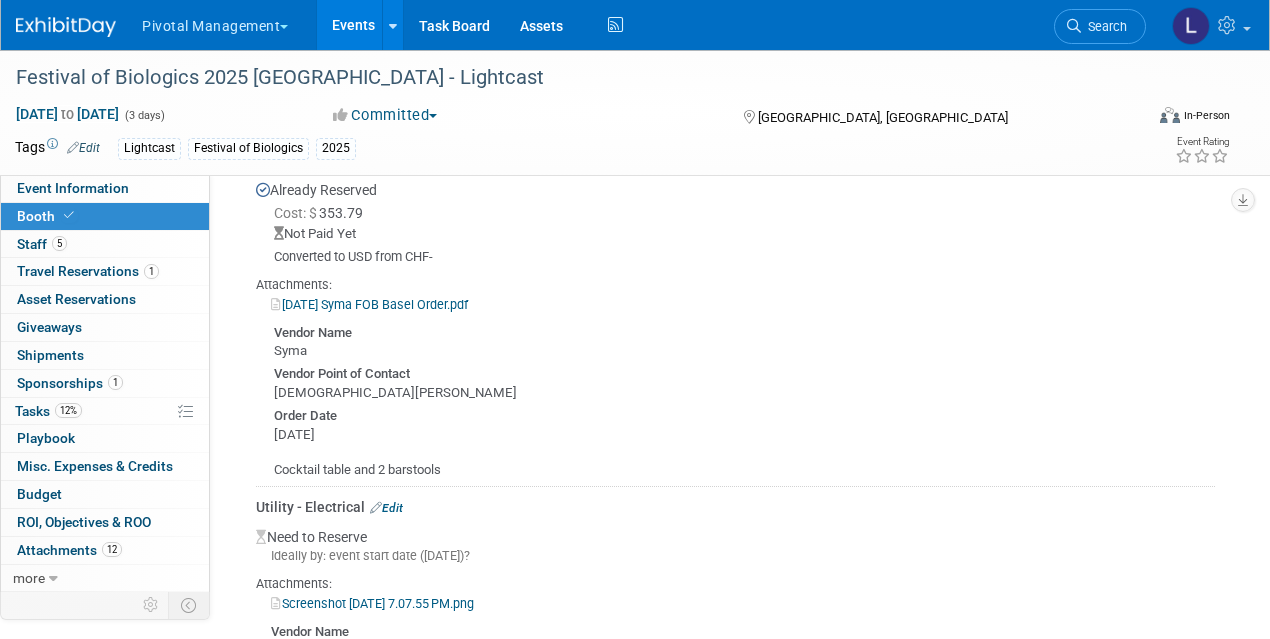 scroll, scrollTop: 1738, scrollLeft: 0, axis: vertical 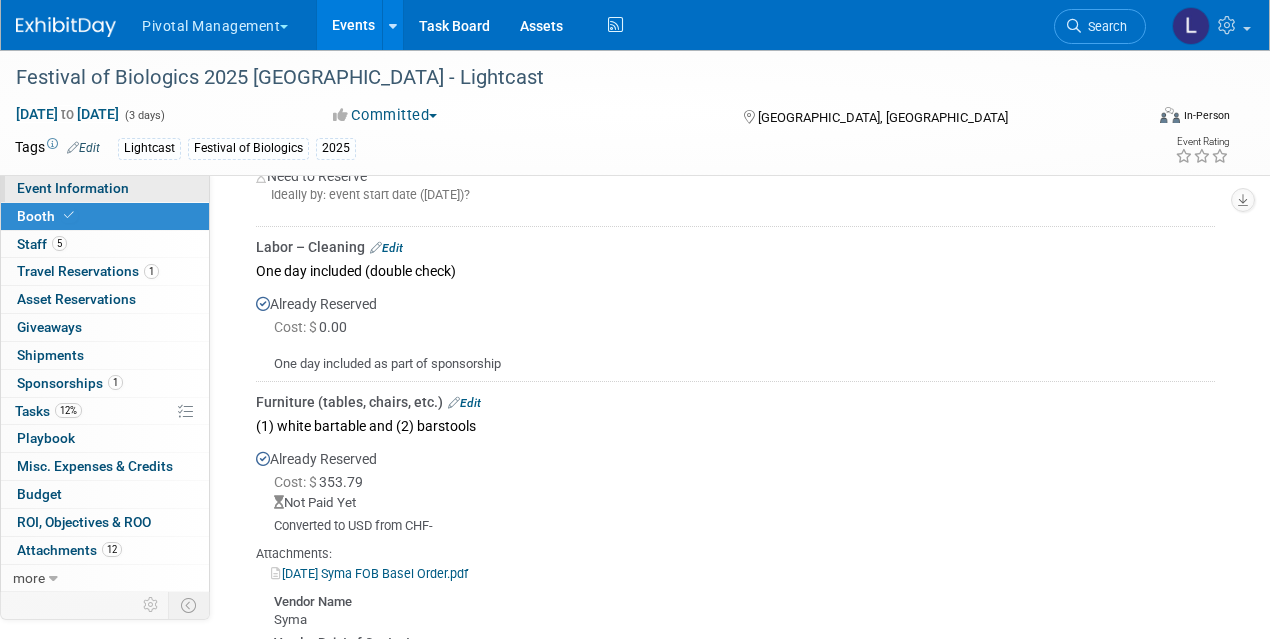 click on "Event Information" at bounding box center (105, 188) 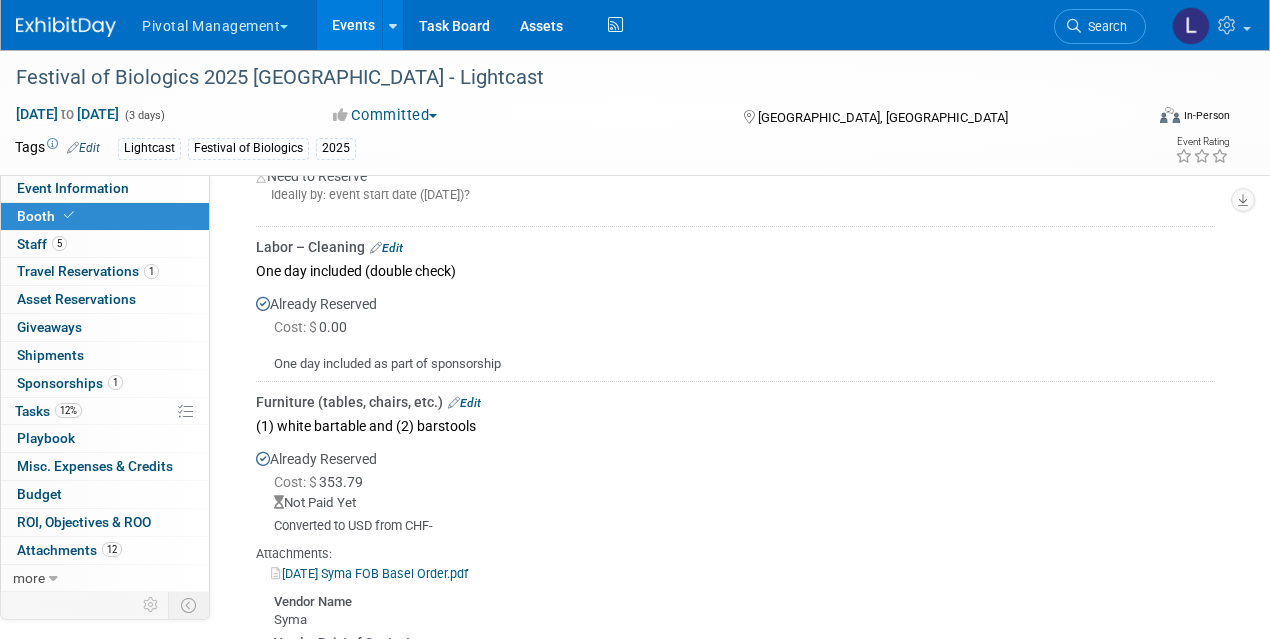 scroll, scrollTop: 0, scrollLeft: 0, axis: both 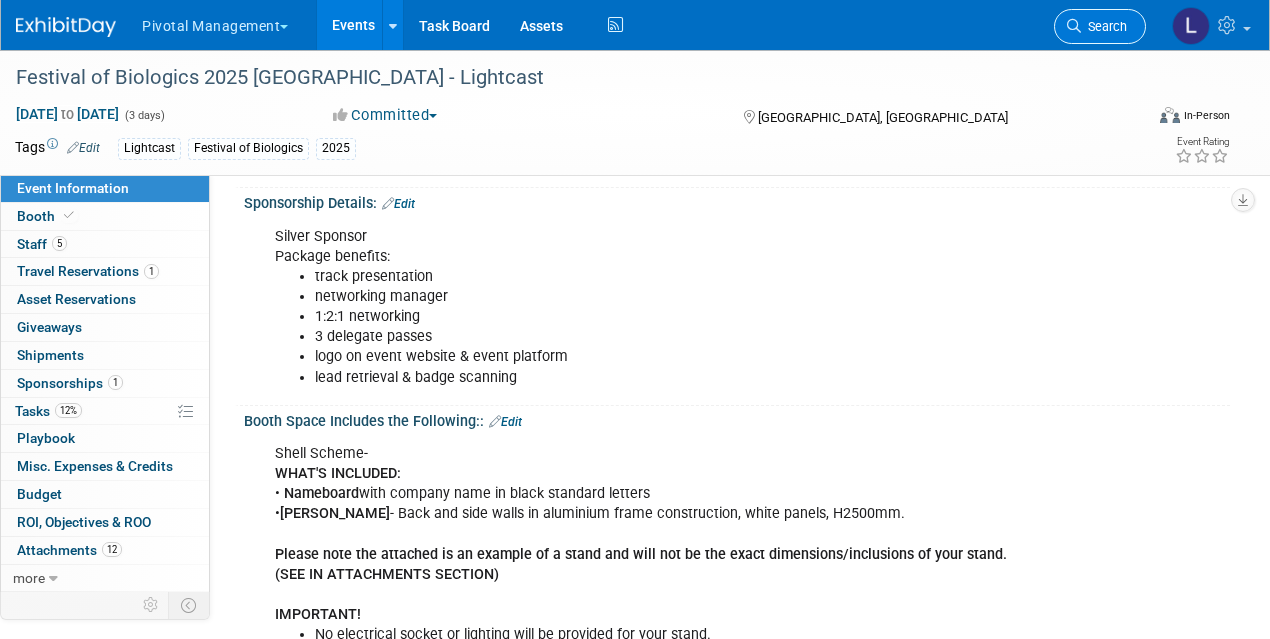 click on "Search" at bounding box center (1100, 26) 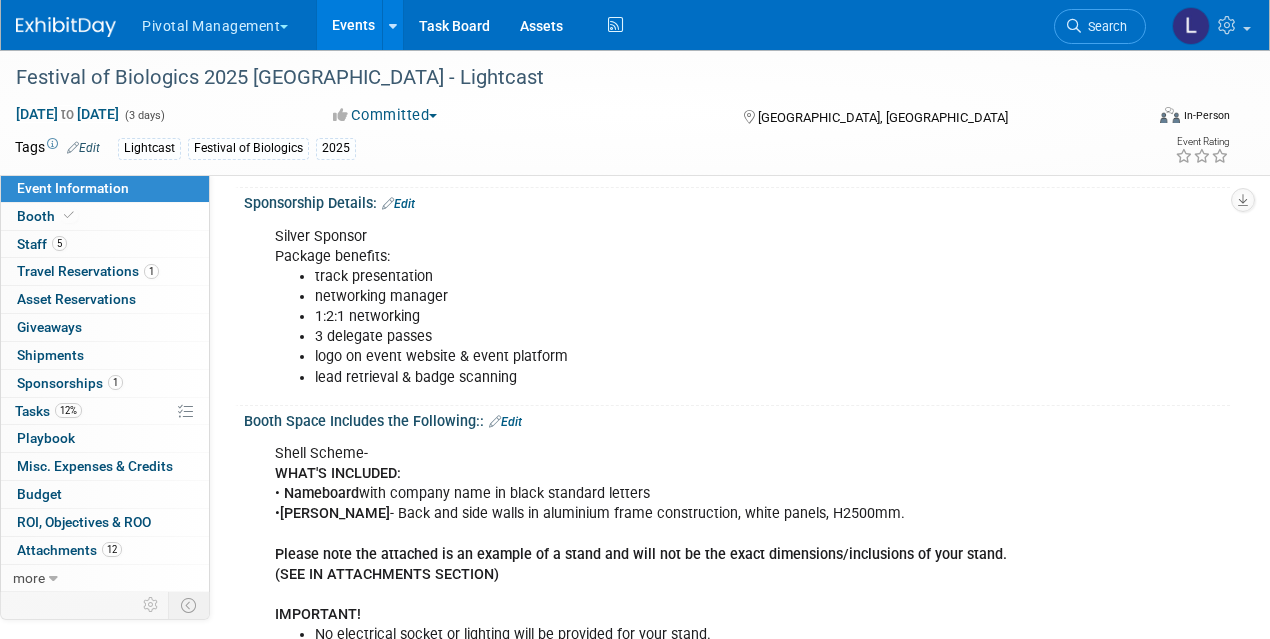 scroll, scrollTop: 0, scrollLeft: 0, axis: both 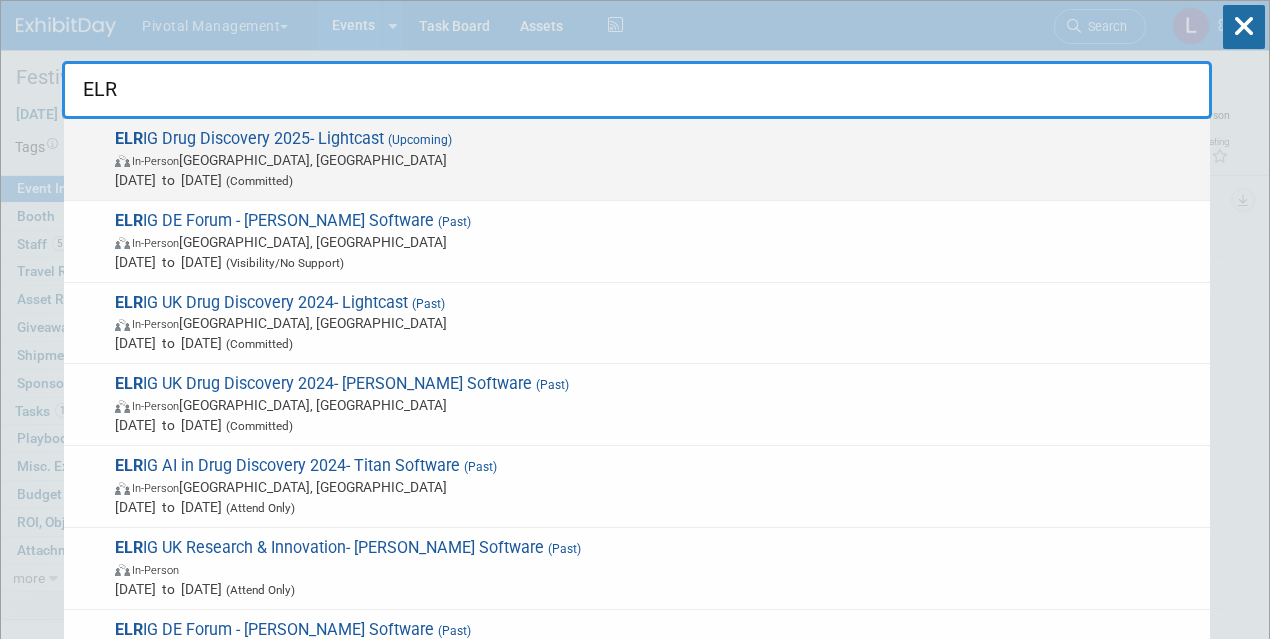 type on "ELR" 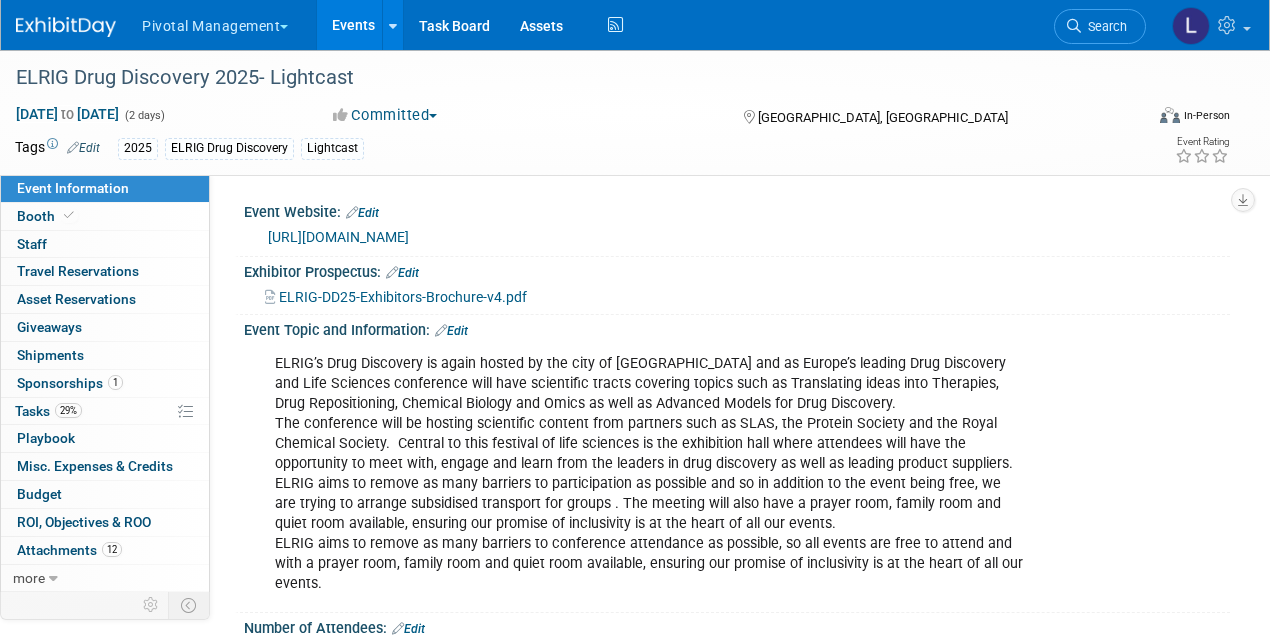 scroll, scrollTop: 0, scrollLeft: 0, axis: both 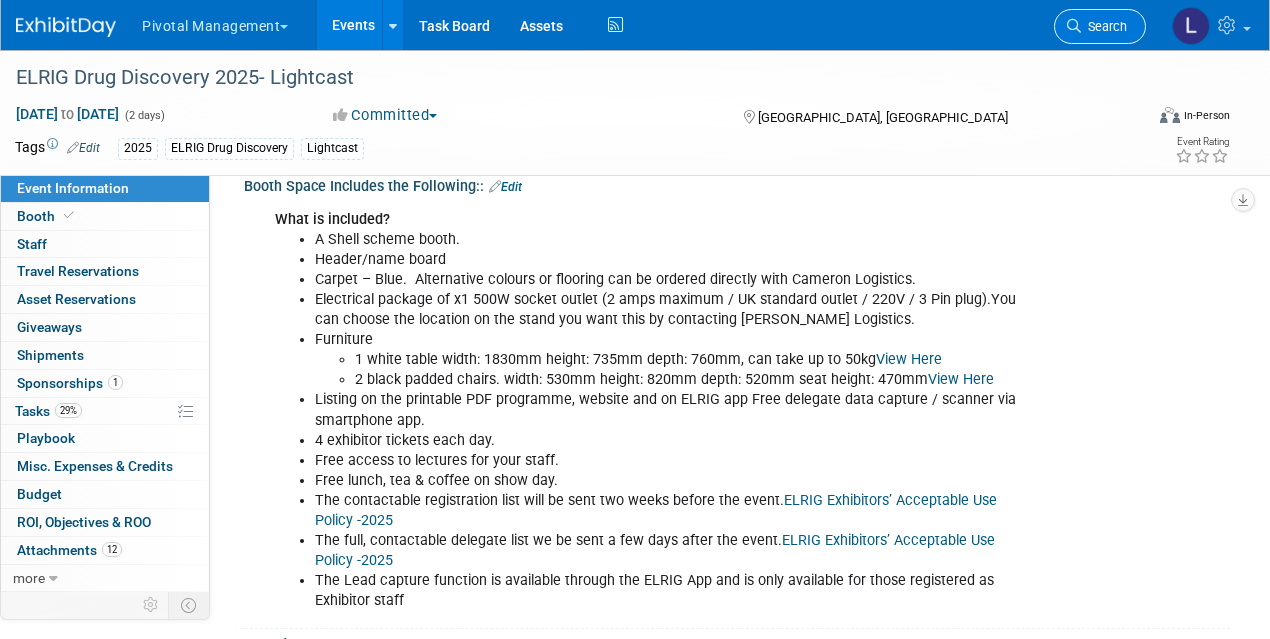 click on "Search" at bounding box center [1104, 26] 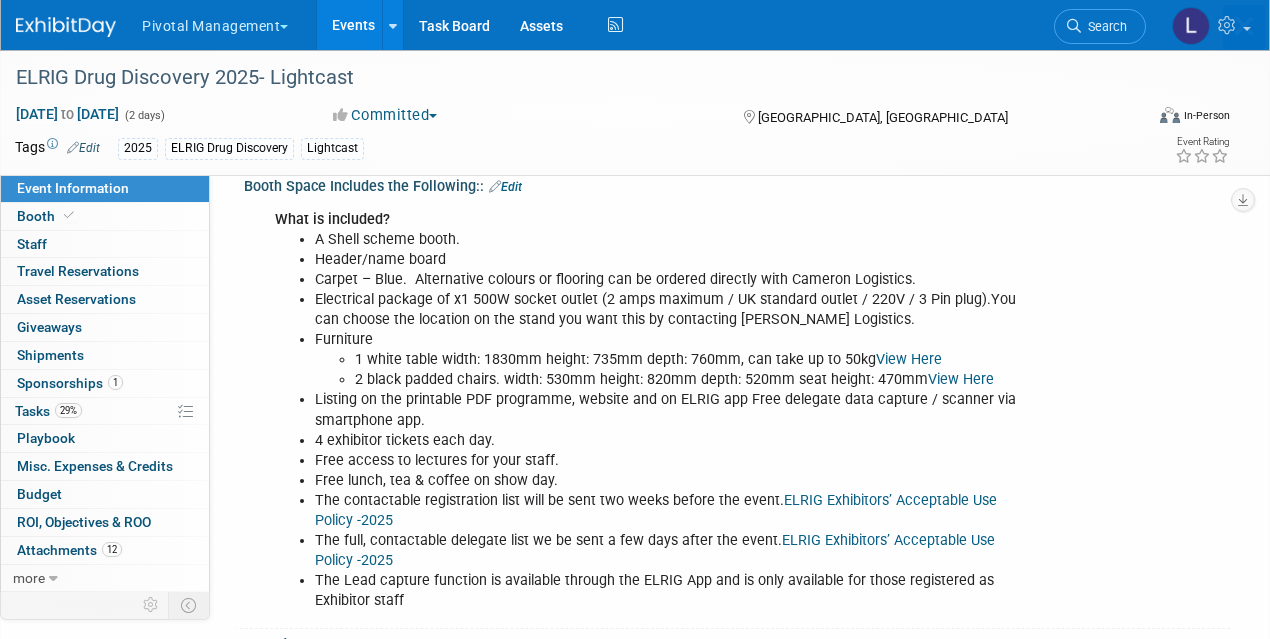 scroll, scrollTop: 0, scrollLeft: 0, axis: both 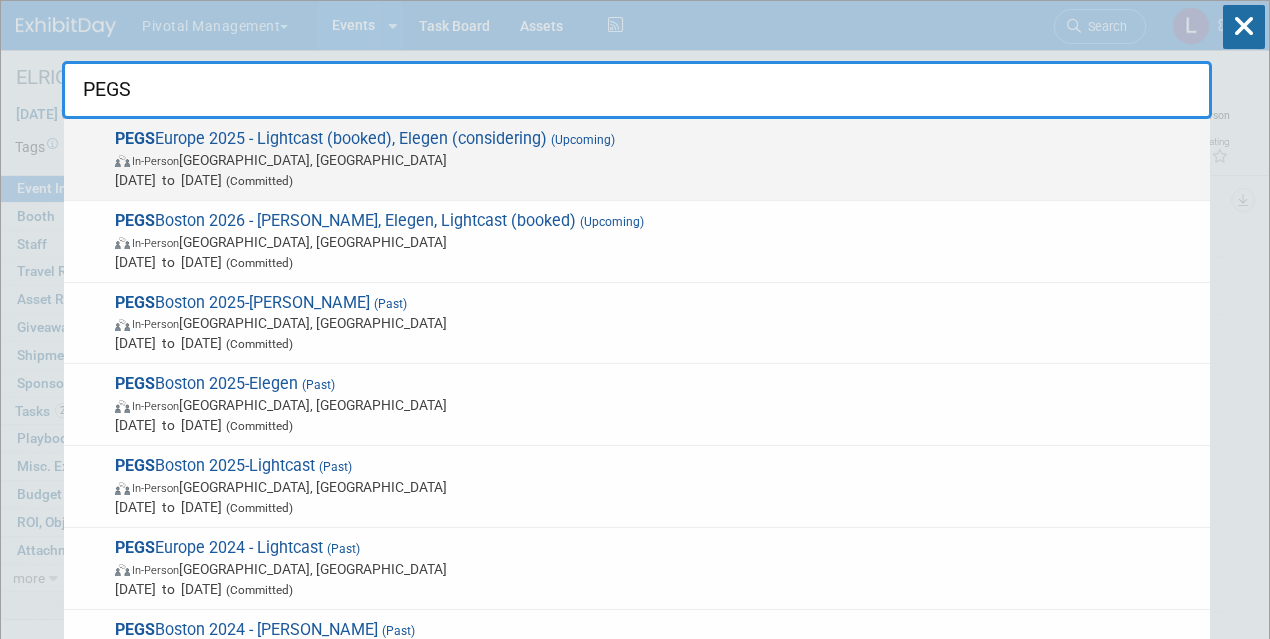 type on "PEGS" 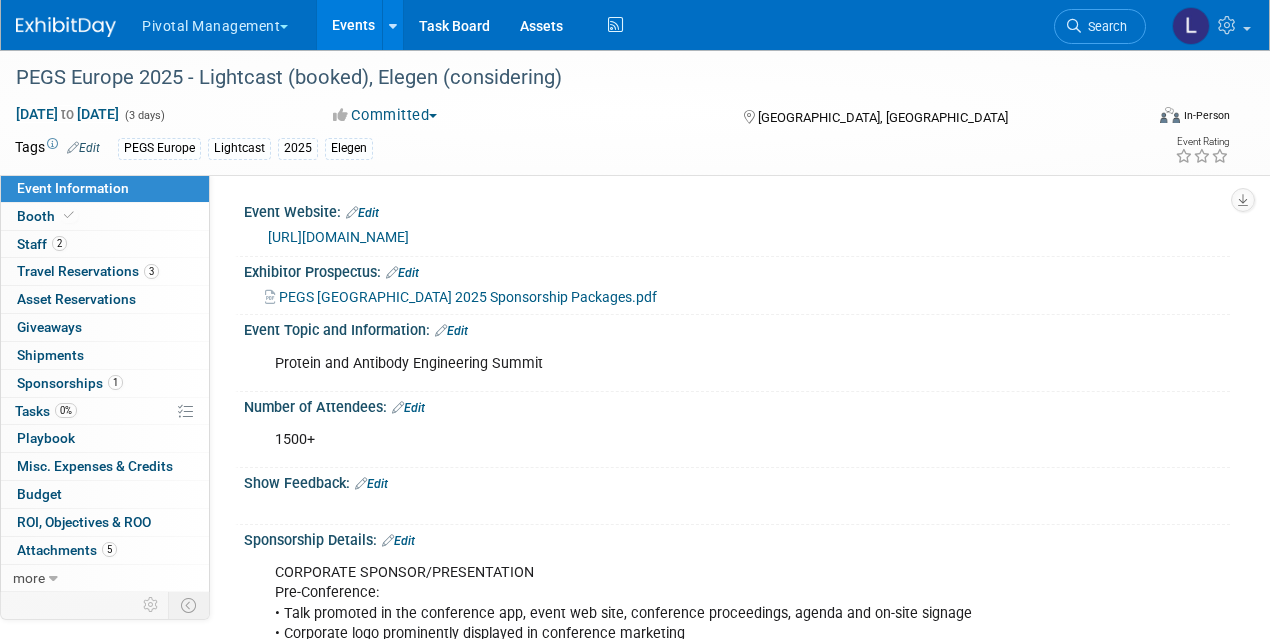 scroll, scrollTop: 0, scrollLeft: 0, axis: both 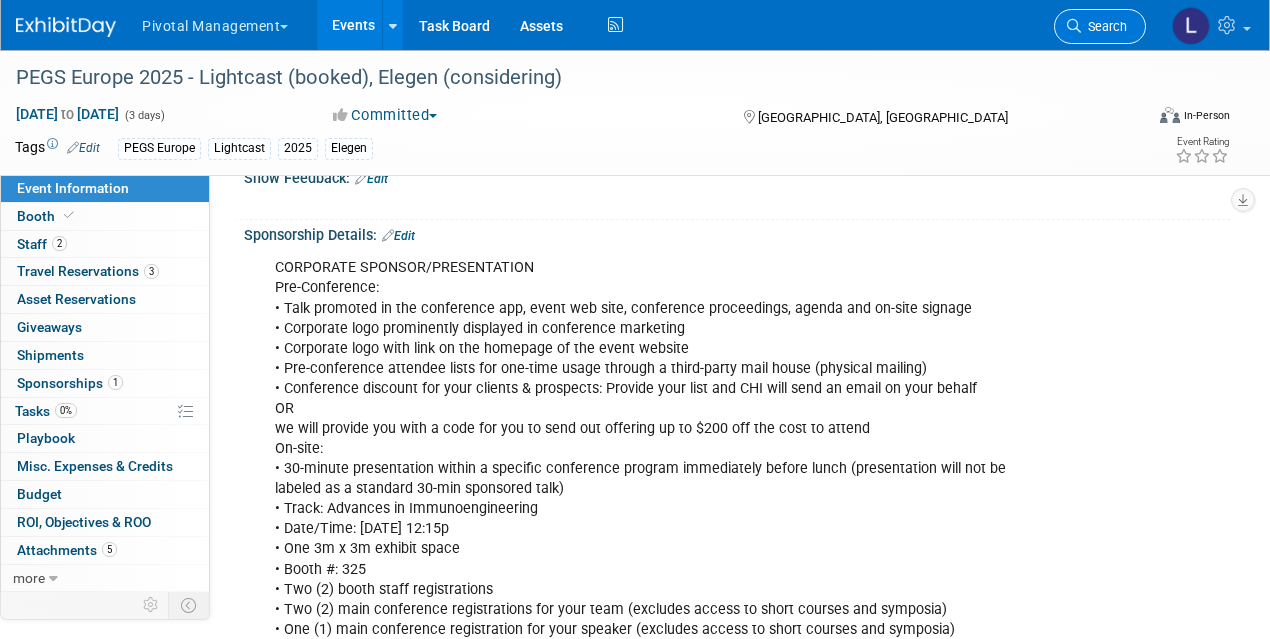 click on "Search" at bounding box center [1104, 26] 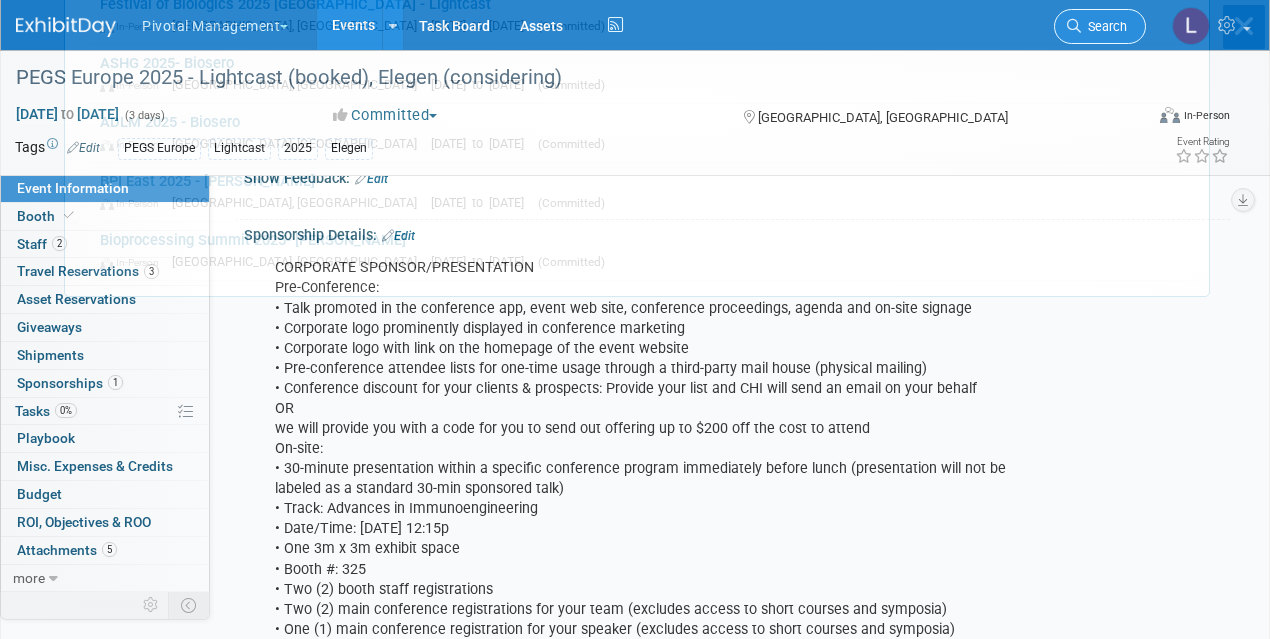 scroll, scrollTop: 0, scrollLeft: 0, axis: both 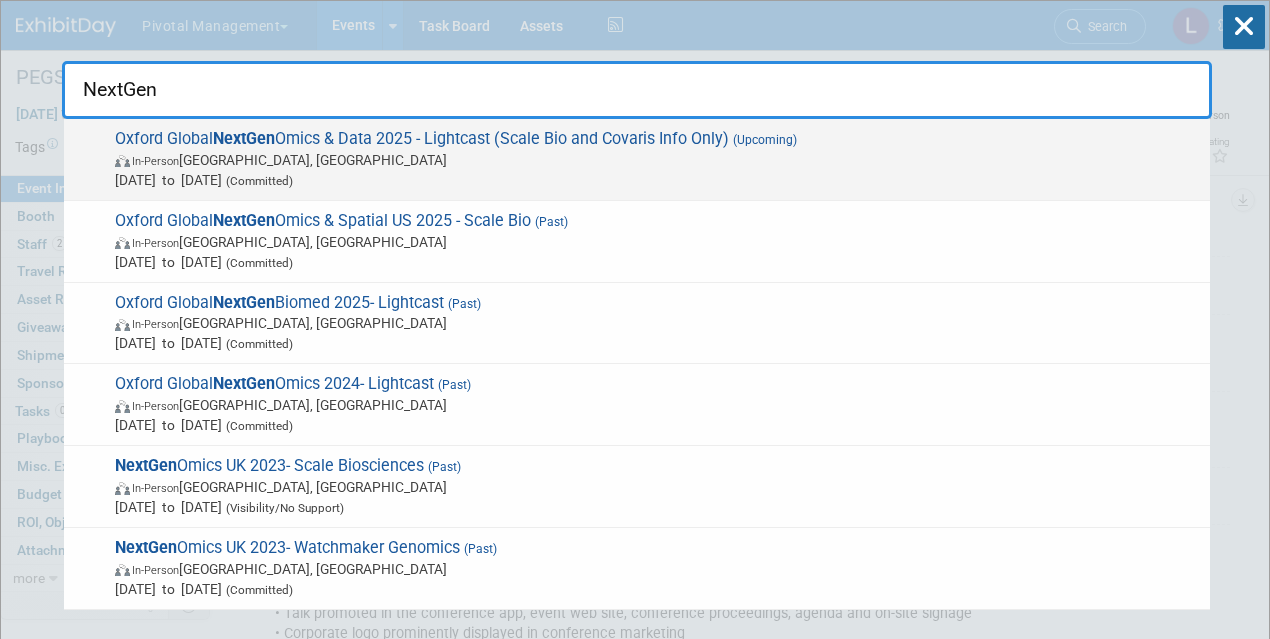 type on "NextGen" 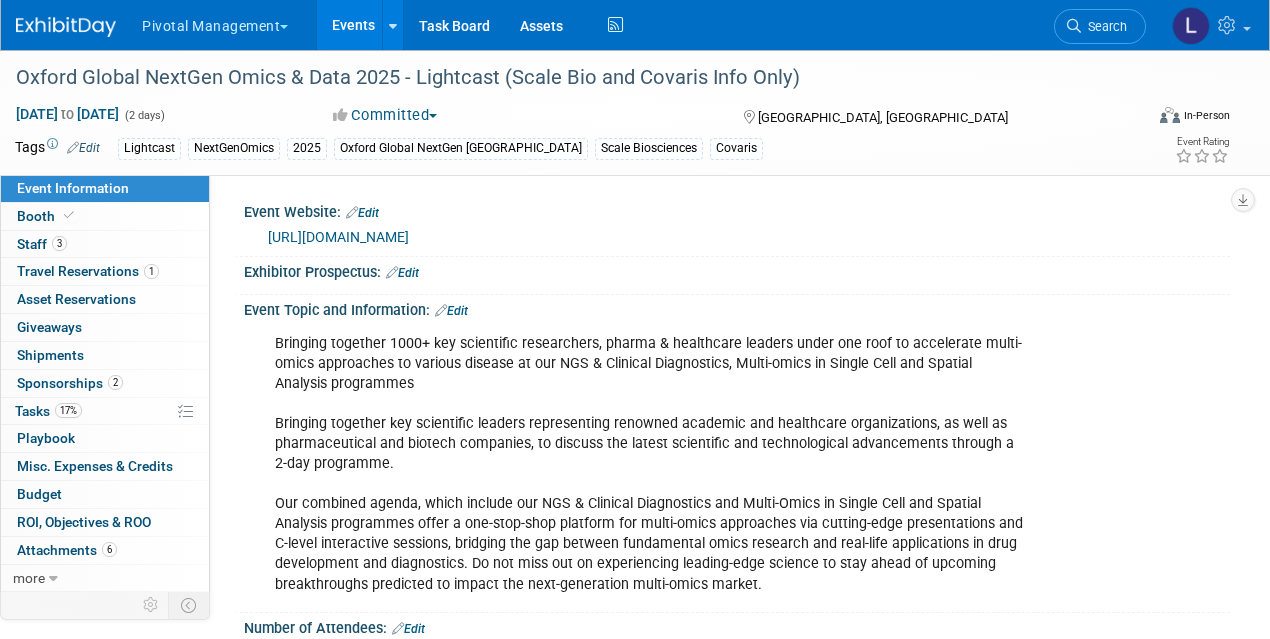 scroll, scrollTop: 0, scrollLeft: 0, axis: both 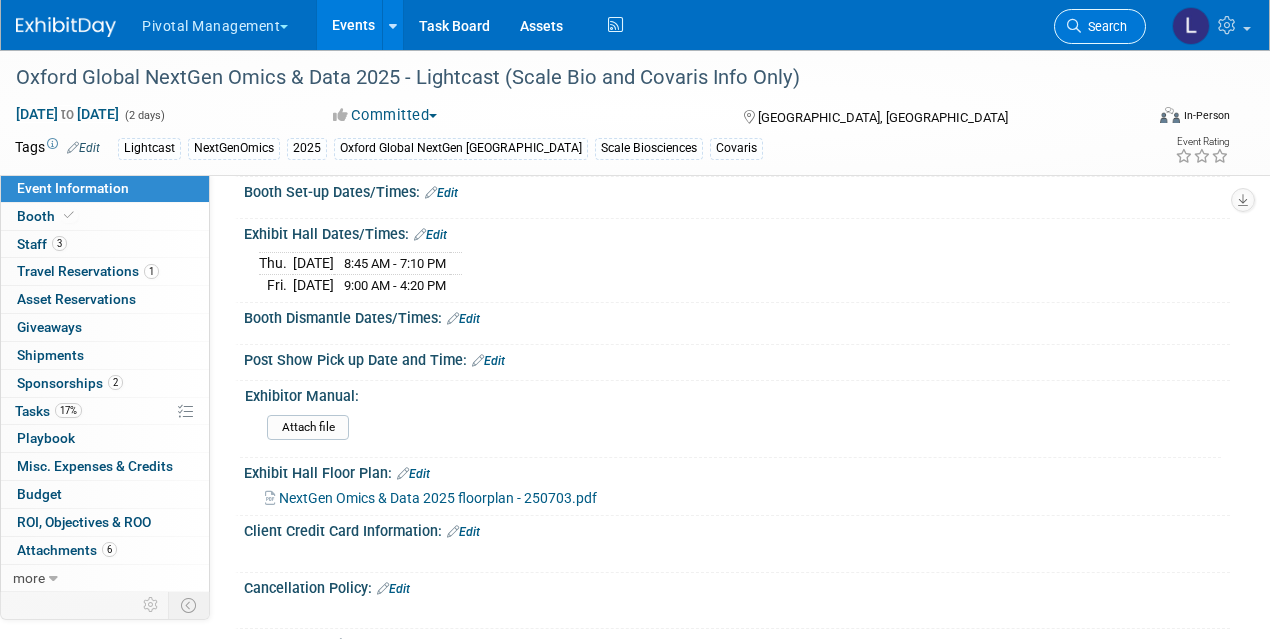click on "Search" at bounding box center (1104, 26) 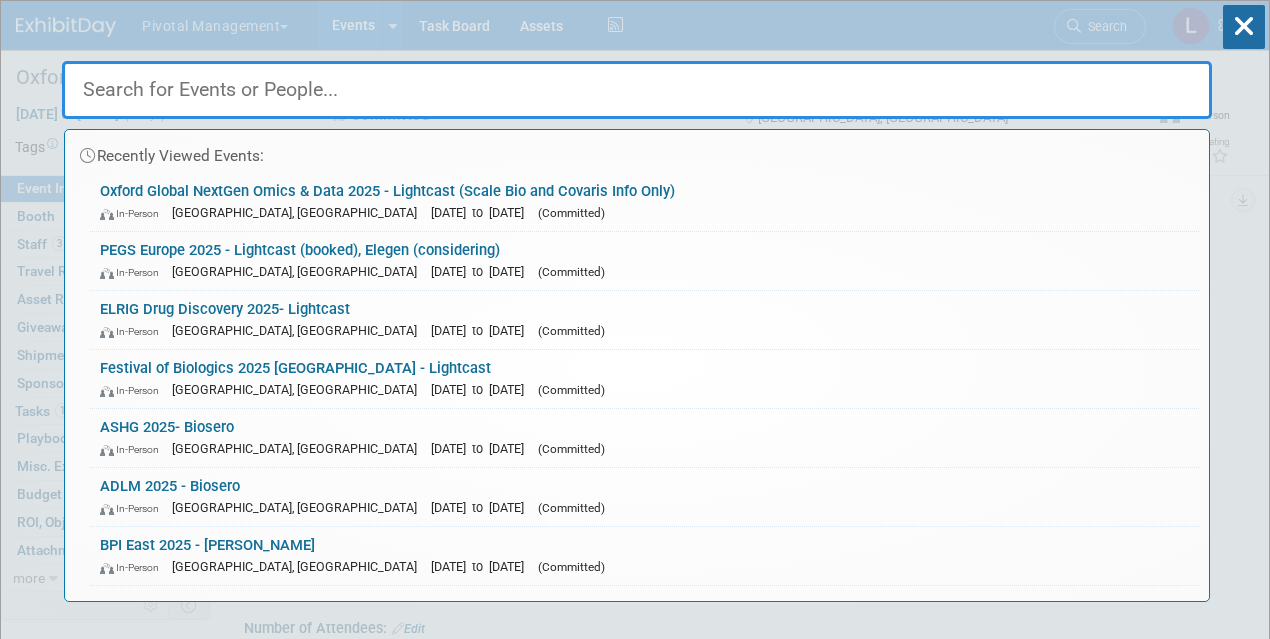 click at bounding box center [637, 90] 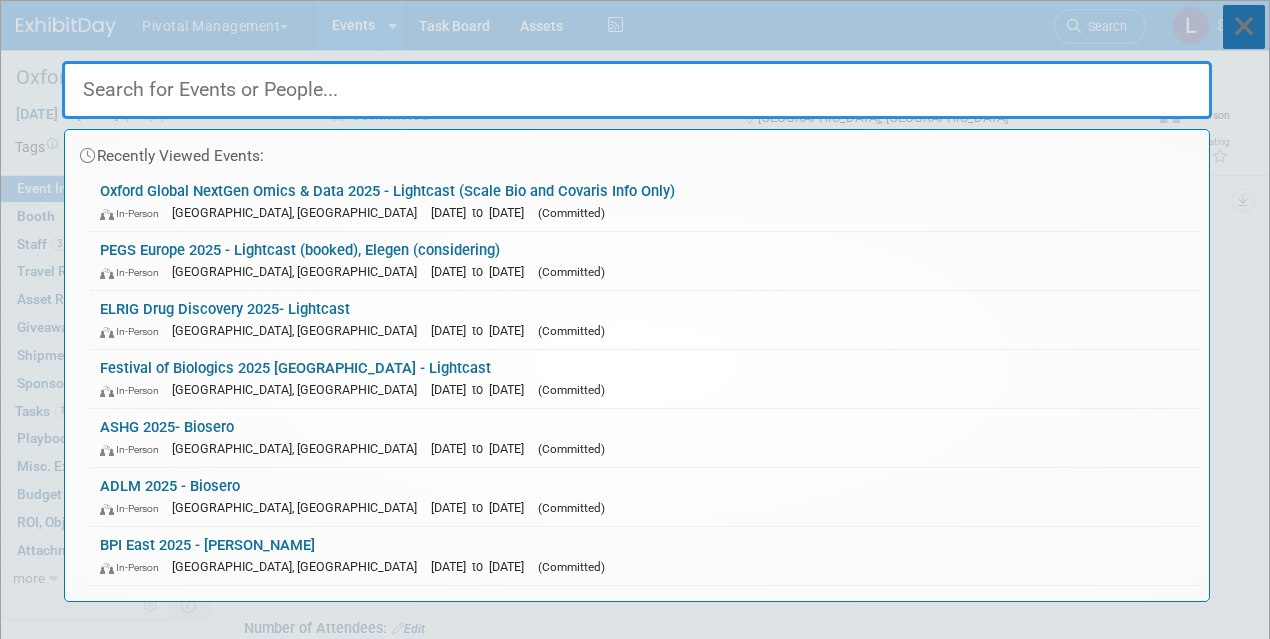 click at bounding box center [1244, 27] 